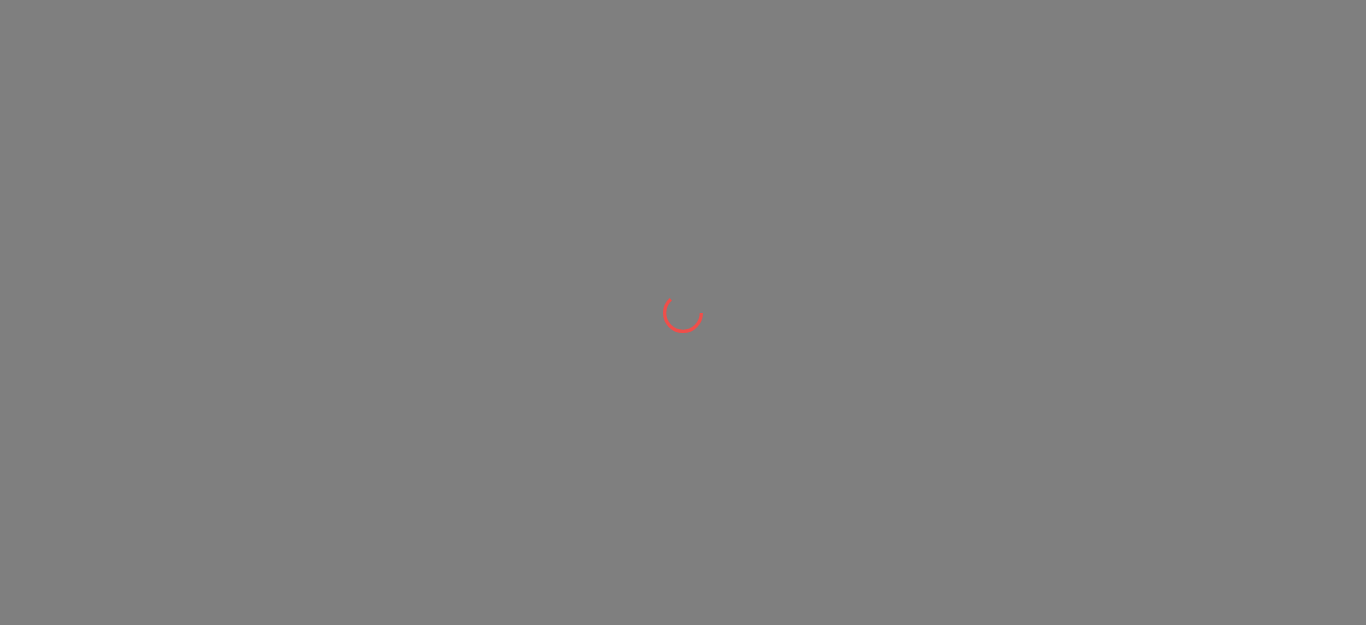 scroll, scrollTop: 0, scrollLeft: 0, axis: both 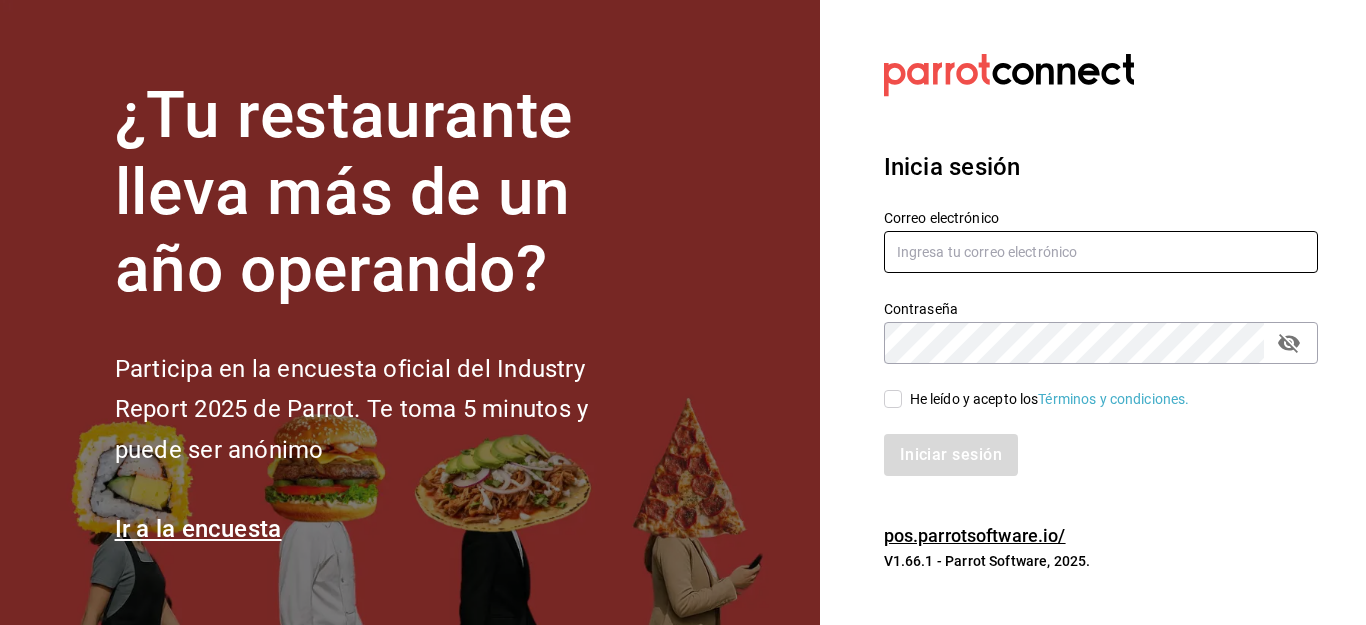 click at bounding box center (1101, 252) 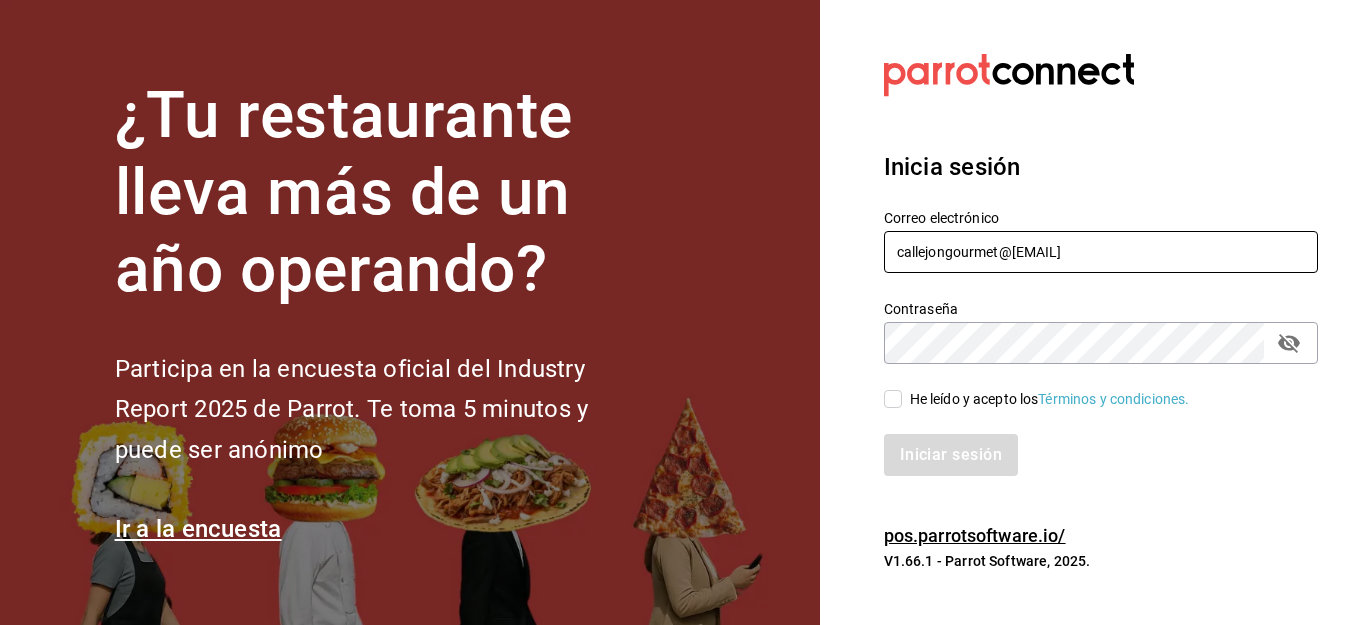 type on "callejongourmet@gmail.com" 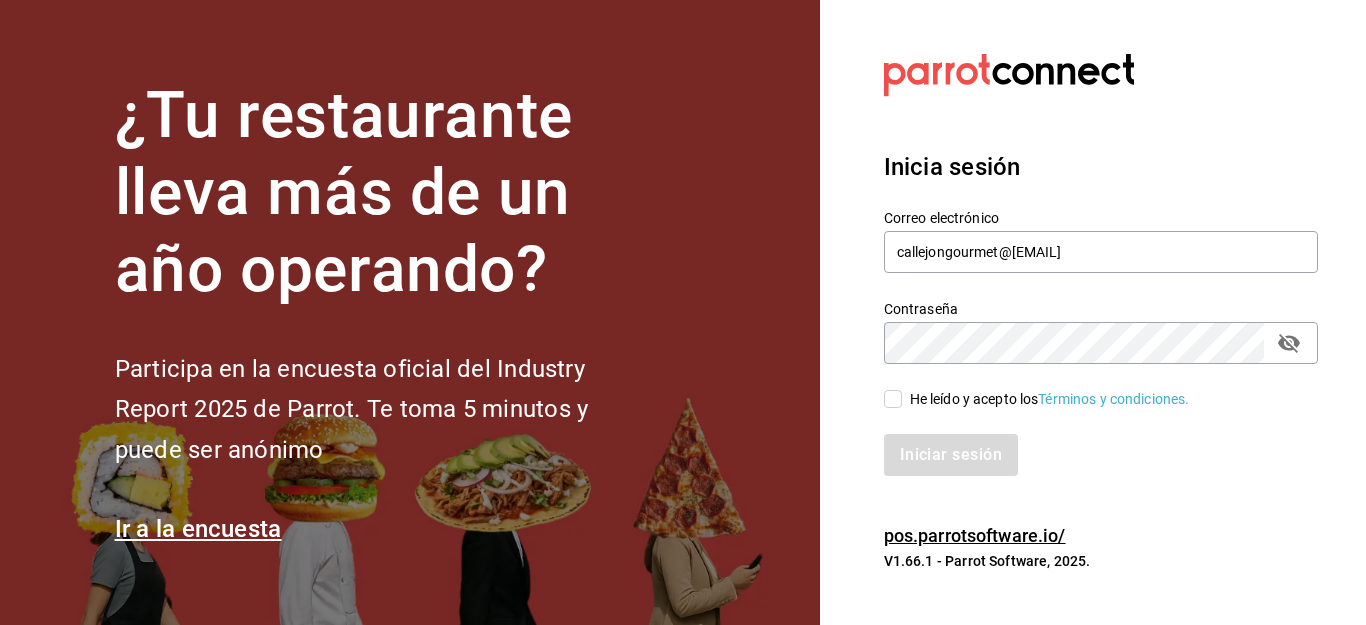 click on "He leído y acepto los  Términos y condiciones." at bounding box center [1089, 387] 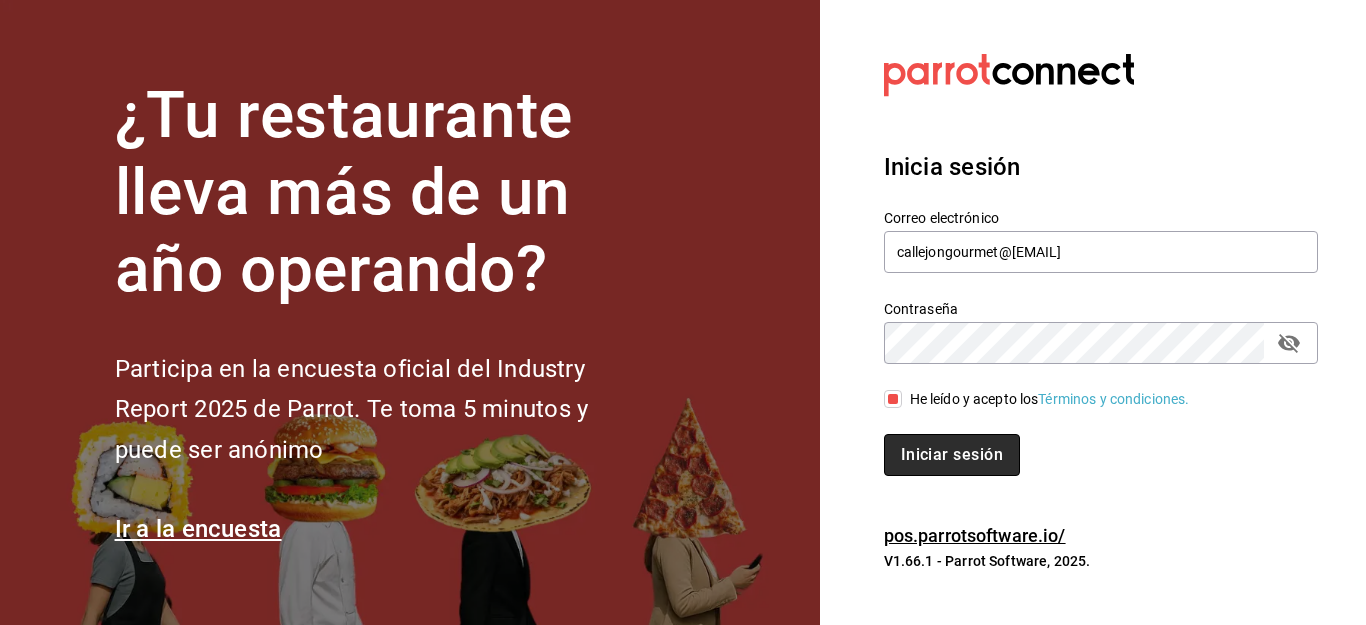 click on "Iniciar sesión" at bounding box center (952, 455) 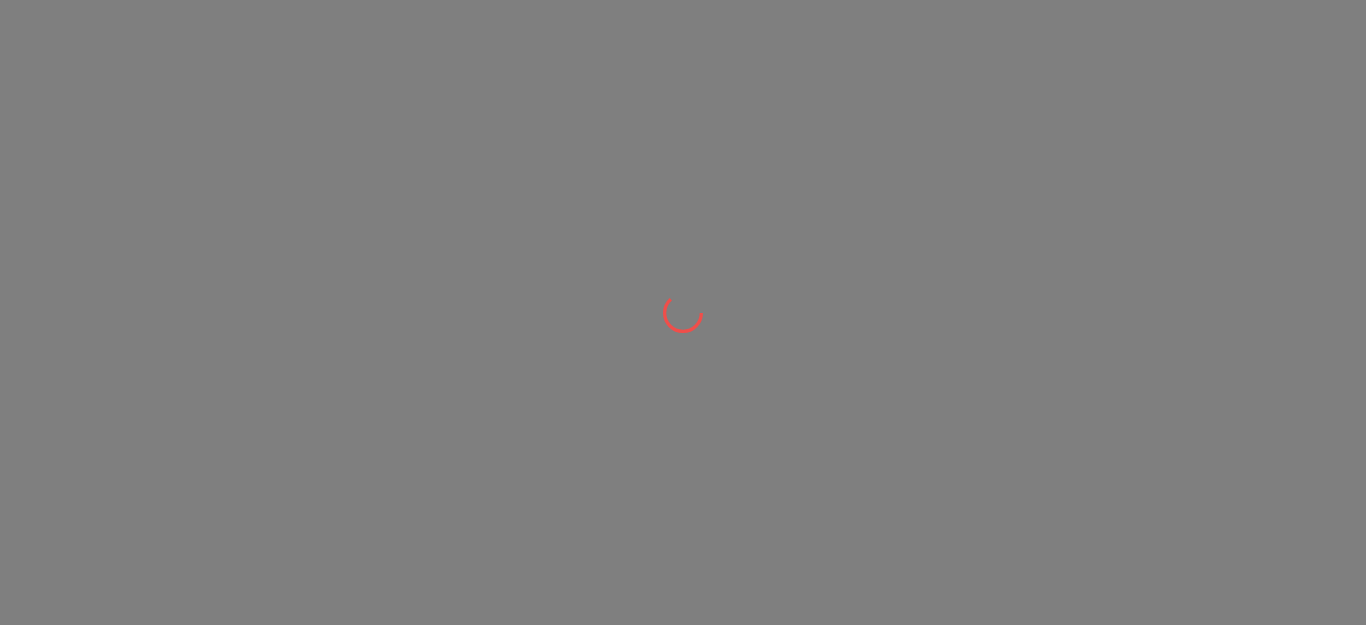 scroll, scrollTop: 0, scrollLeft: 0, axis: both 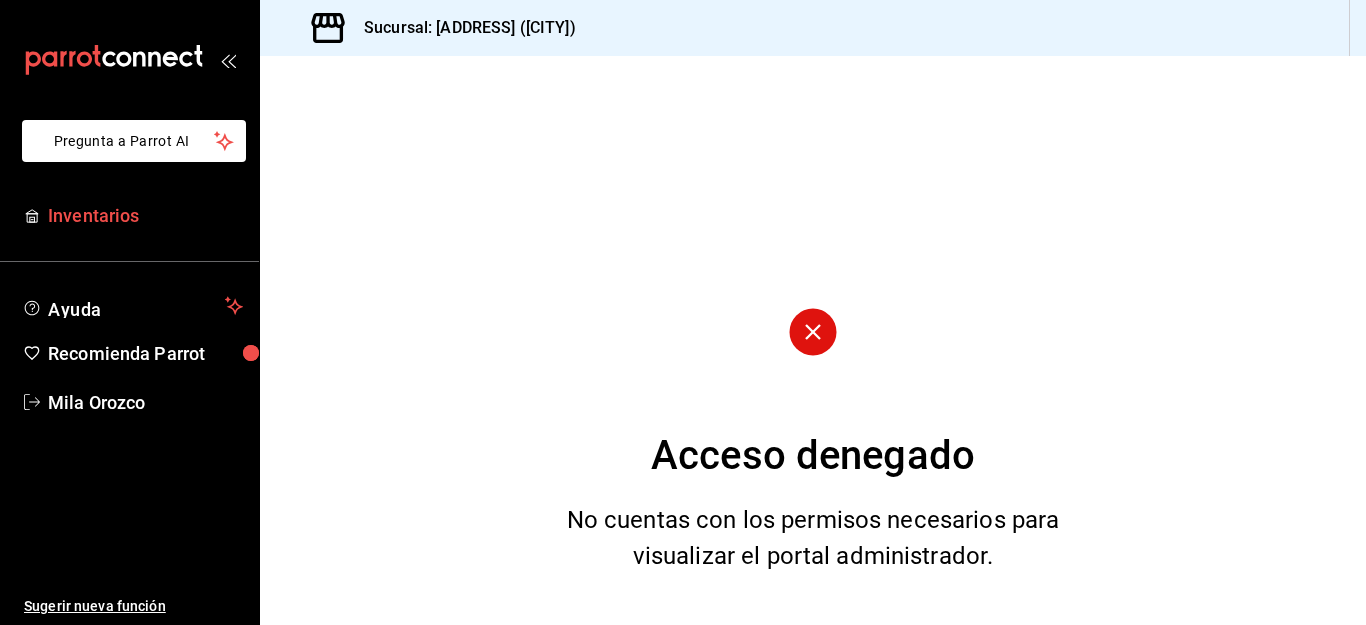 click on "Inventarios" at bounding box center (145, 215) 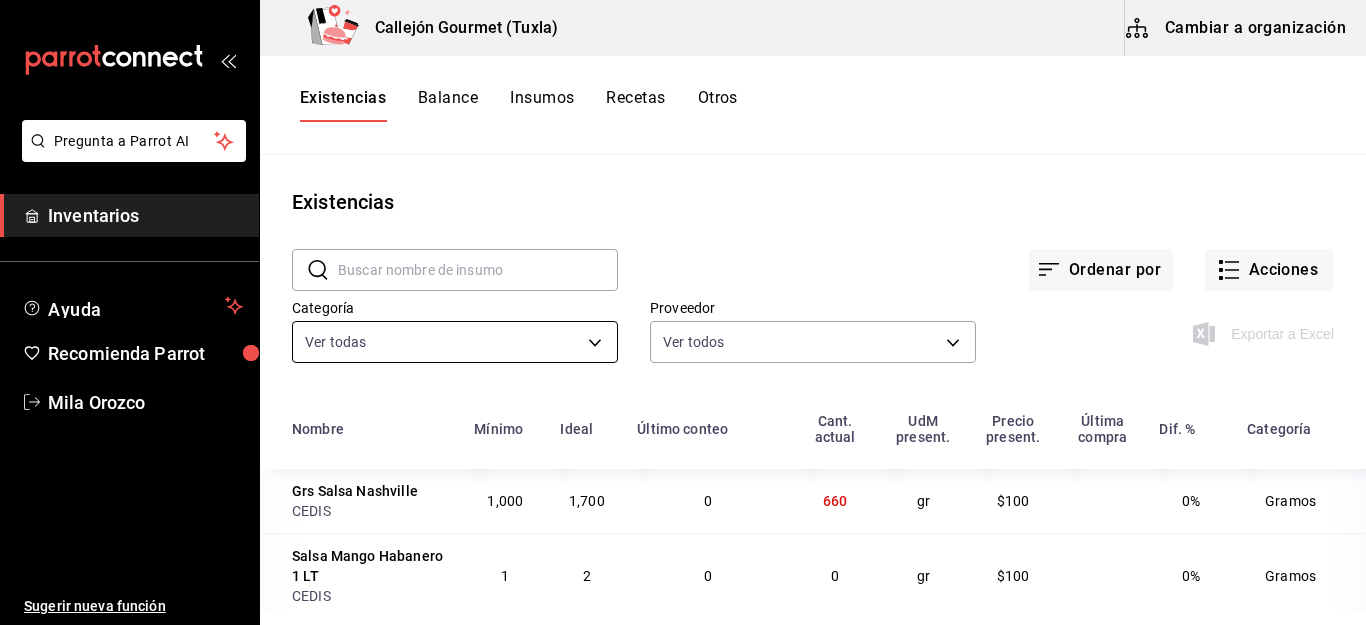 click on "Pregunta a Parrot AI Inventarios   Ayuda Recomienda Parrot   Mila Orozco   Sugerir nueva función   [ADDRESS] ([CITY]) Cambiar a organización Existencias Balance Insumos Recetas Otros Existencias ​ ​ Ordenar por Acciones Categoría Ver todas 01b487b4-fd07-4e6f-8b10-175f5e71c4b9,6f111127-fd93-48d9-936d-f485c9158c9f,4e268a97-81fc-4806-ac2f-c4086a1a4ced,06d5dd98-66f6-4437-b01c-856d415b6467,0262bcae-ebf1-4bea-842a-a14c846a0f4c,a393e7a2-ec95-4684-b181-72541eac629f,ad61a181-499f-4092-814e-026638fd8a9c,b99d60f2-296e-45b7-9bb4-915ad9a6b617,2d31a445-ef5e-4edd-9d70-95940da693db,52202819-c5a0-4deb-90bc-b1e5ff4c3b1b,ad79ddcd-e421-44e3-af6b-a898abdab5f1,c5f73cdc-eb1e-4505-804a-74be94d02e13,9ee28811-6143-4e70-8180-9134f4a3dbf7,bccd73a7-93c5-4d22-a0fc-a34c0ab4c213,df39f9a2-65d4-423f-a358-d81509c23497,eb6db2b0-05cd-47c7-8415-e8e30ba00f9a,91381853-9501-463d-b3c7-52f5c4a1ed67,29ddbd91-9a1e-475c-af55-fe1fd66463ea Proveedor Ver todos Exportar a Excel Nombre Mínimo Ideal Último conteo Cant. actual UdM present. CEDIS" at bounding box center [683, 305] 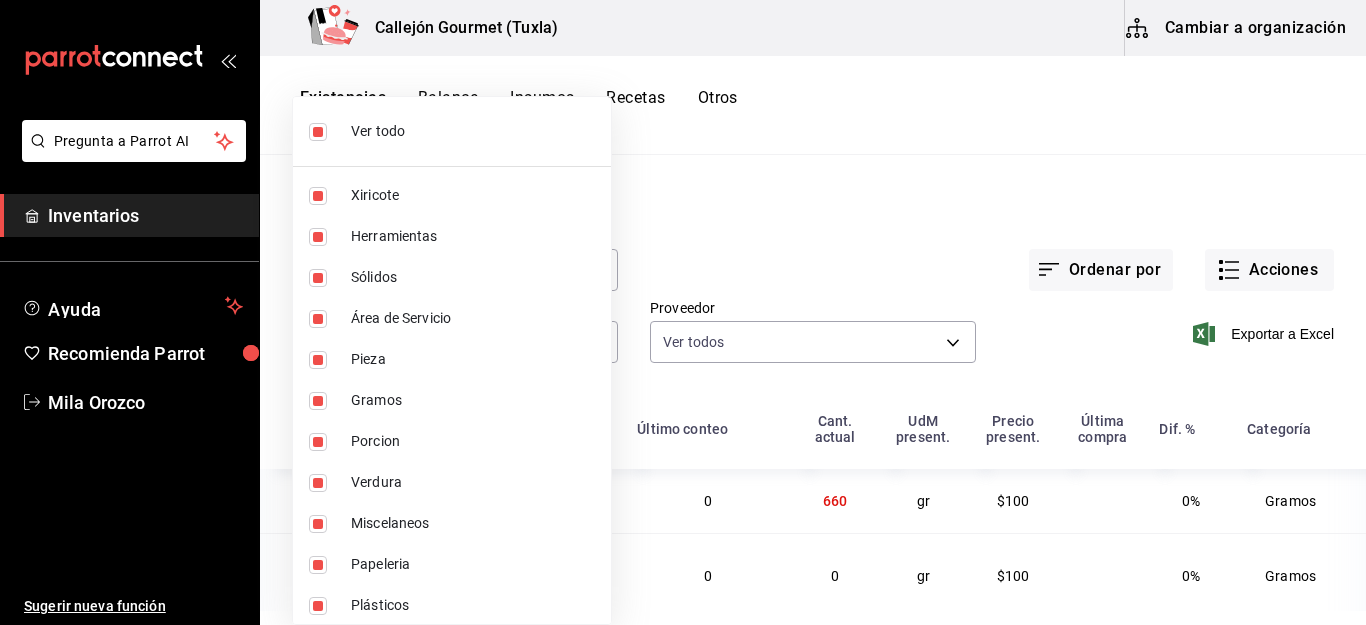 click at bounding box center (318, 132) 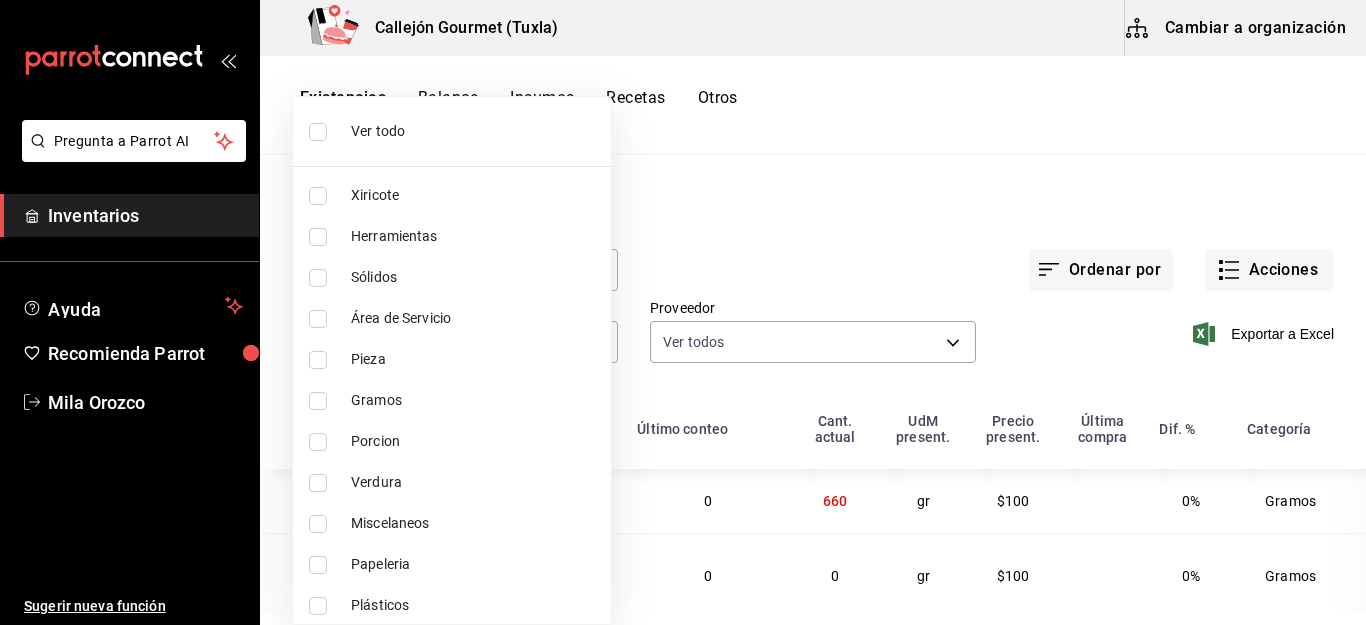 click at bounding box center [318, 360] 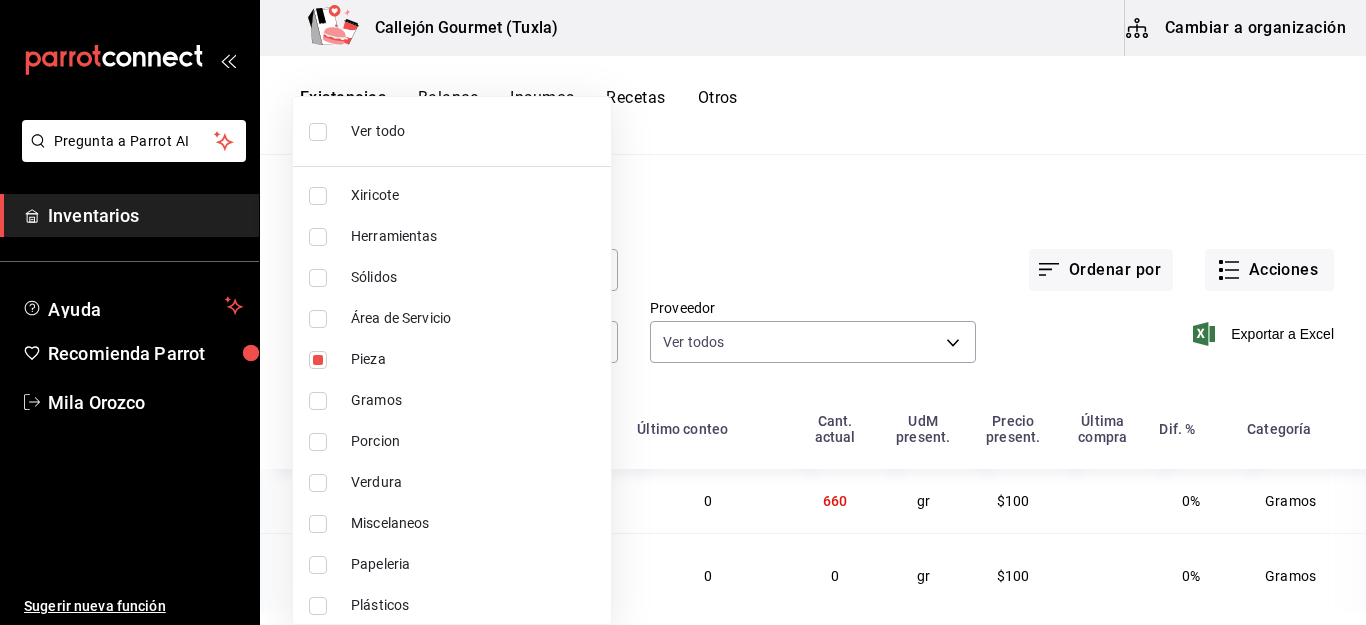 type on "0262bcae-ebf1-4bea-842a-a14c846a0f4c" 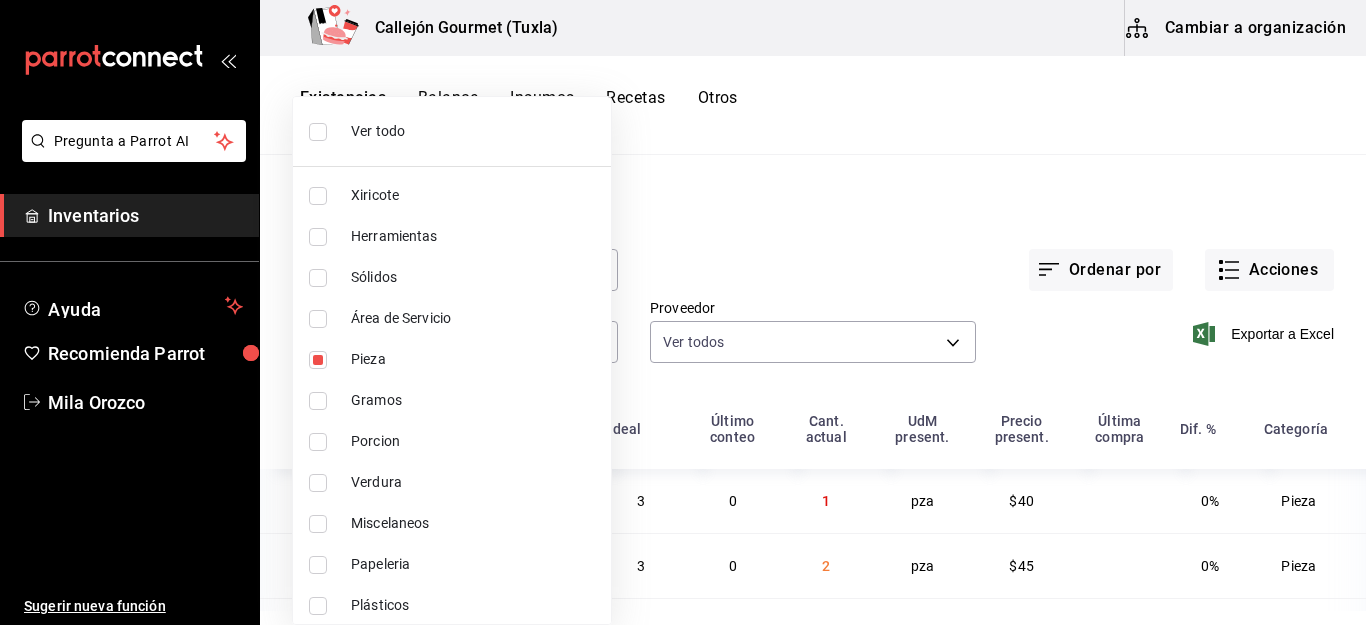 click at bounding box center (683, 312) 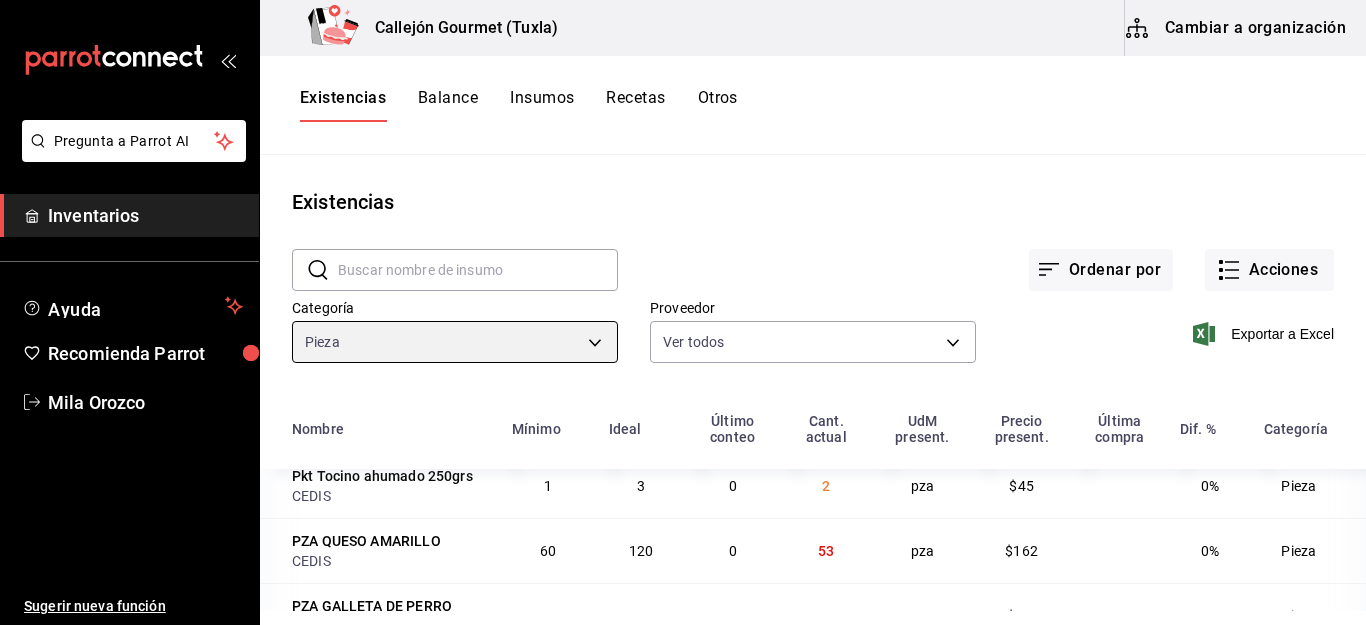 scroll, scrollTop: 100, scrollLeft: 0, axis: vertical 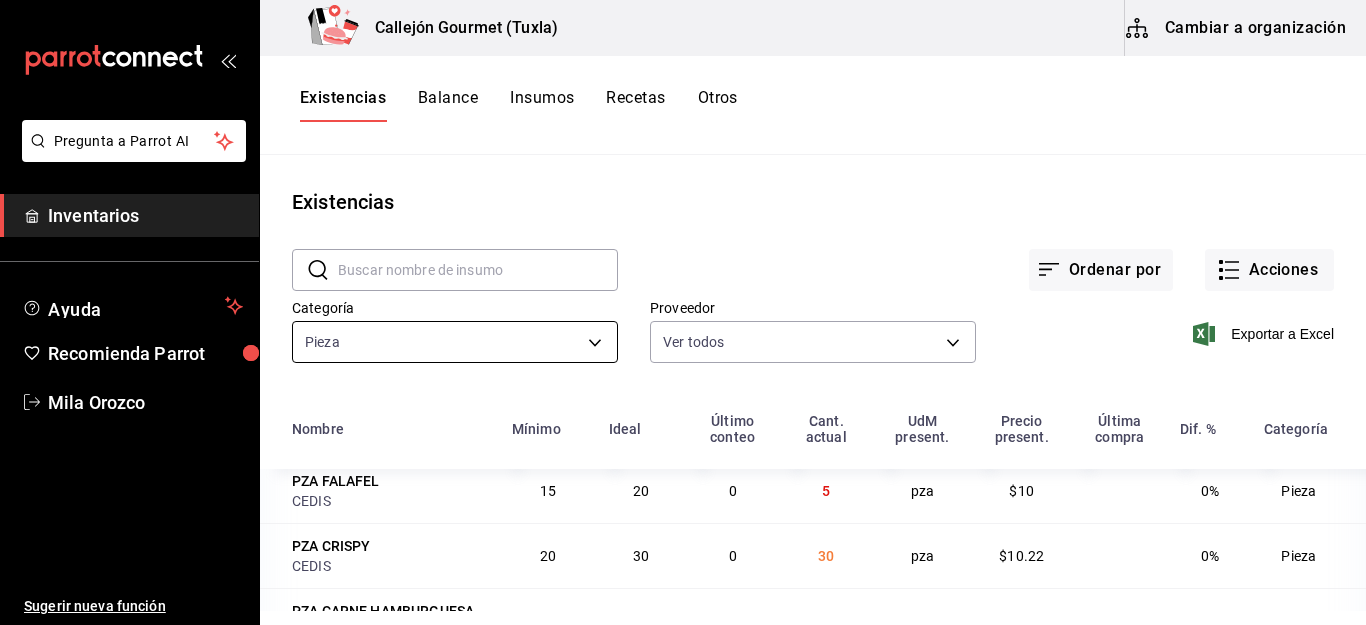 click on "Pregunta a Parrot AI Inventarios   Ayuda Recomienda Parrot   Mila Orozco   Sugerir nueva función   [ADDRESS] ([CITY]) Cambiar a organización Existencias Balance Insumos Recetas Otros Existencias ​ ​ Ordenar por Acciones Categoría Pieza 0262bcae-ebf1-4bea-842a-a14c846a0f4c Proveedor Ver todos Exportar a Excel Nombre Mínimo Ideal Último conteo Cant. actual UdM present. Precio present. Última compra Dif. % Categoría Pkt chorizo 500grs CEDIS 1 3 0 1 pza $40 0% Pieza Pkt Tocino ahumado 250grs CEDIS 1 3 0 2 pza $45 0% Pieza PZA QUESO AMARILLO  CEDIS 60 120 0 53 pza $162 0% Pieza PZA GALLETA DE PERRO CEDIS 3 10 0 1 pza $2.4 0% Pieza PZA KINDER NIÑO CEDIS 5 8 0 8 pza $19.5 0% Pieza PZA HUEVO KINDER NIÑA CEDIS 5 8 0 8 pza $19.5 0% Pieza PZA SALCHICHA  CEDIS 30 40 0 16 pza $133.8 0% Pieza PZA FALAFEL CEDIS 15 20 0 5 pza $10 0% Pieza PZA CRISPY CEDIS 20 30 0 30 pza $10.22 0% Pieza PZA CARNE HAMBURGUESA CEDIS 90 120 0 88 pza $11.77 0% Pieza PATACON CEDIS 20 30 0 12 pza $30 $30 0% Pieza PZA PAN PITA 60" at bounding box center [683, 305] 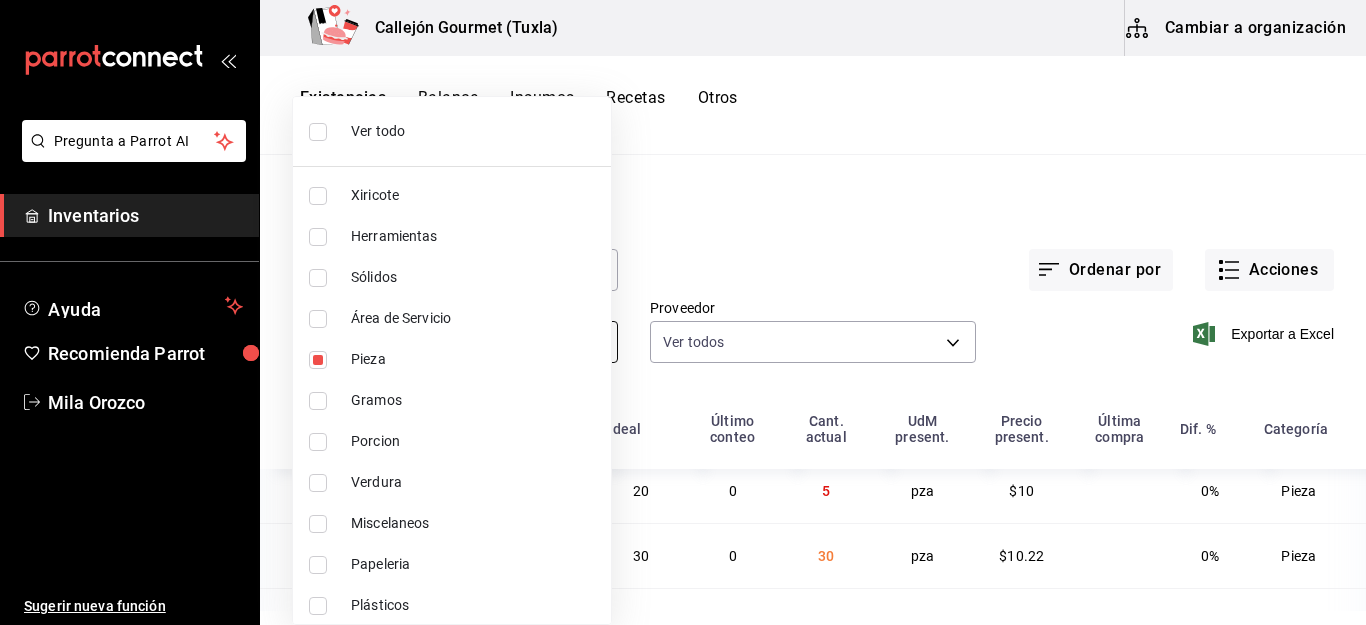 scroll, scrollTop: 297, scrollLeft: 0, axis: vertical 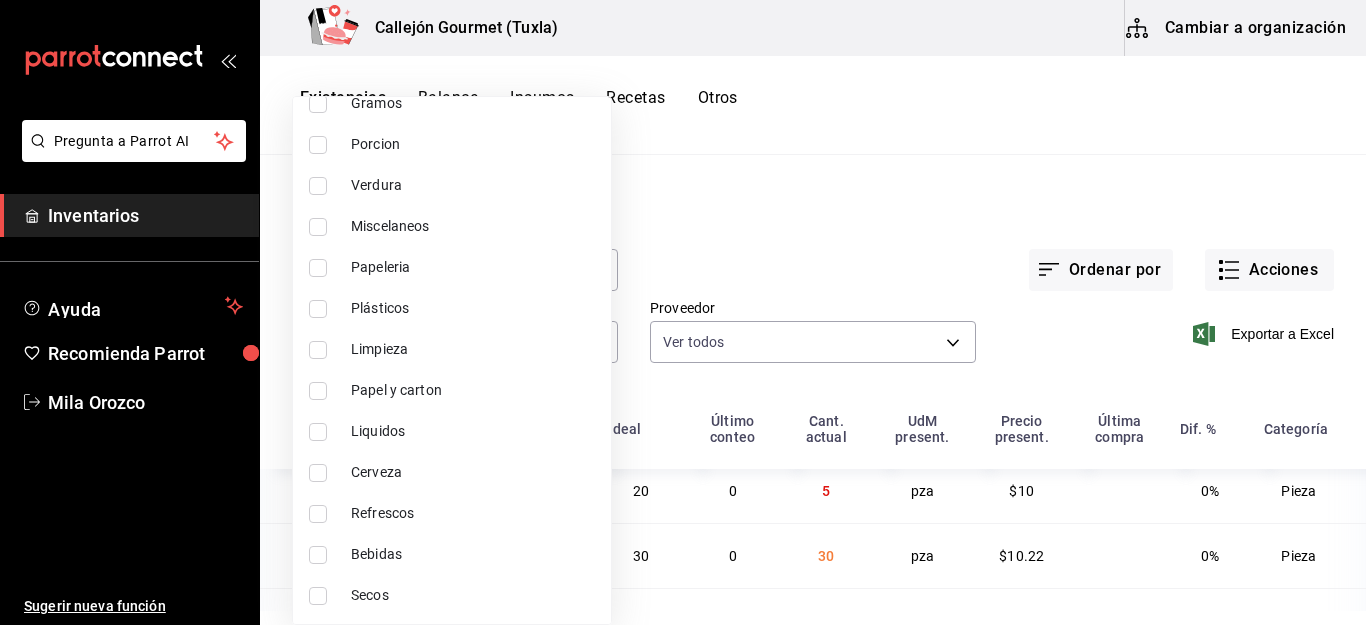 click at bounding box center (318, 145) 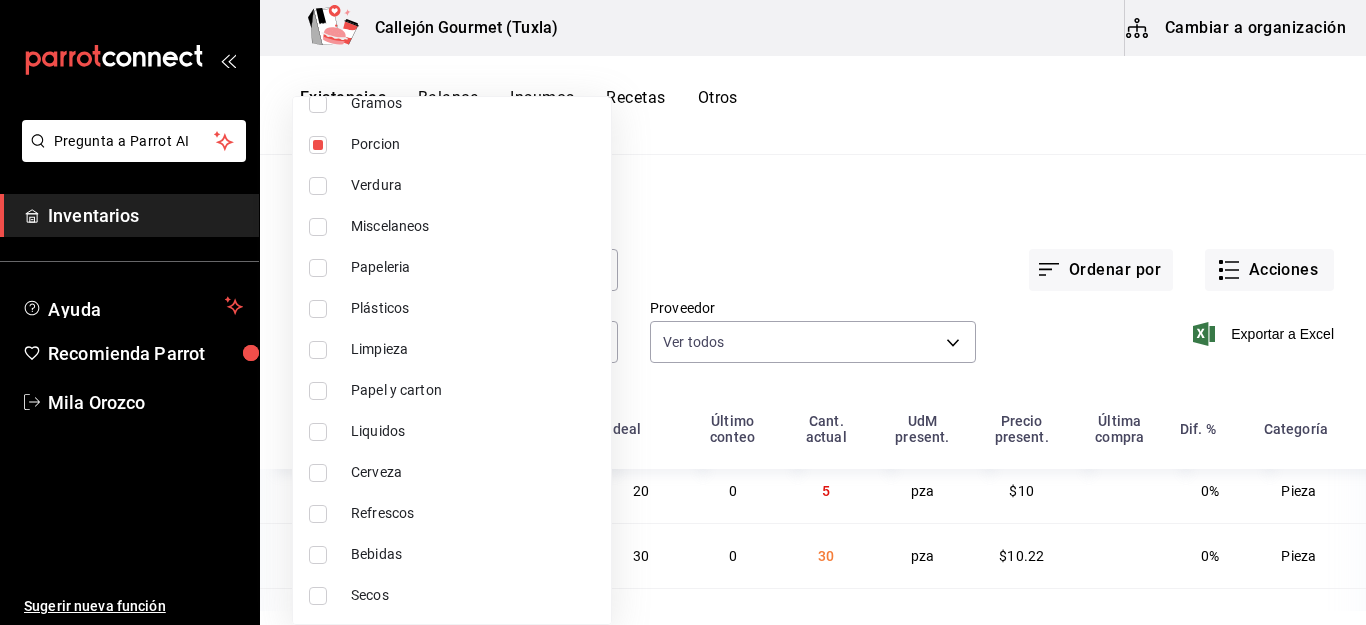 type on "0262bcae-ebf1-4bea-842a-a14c846a0f4c,ad61a181-499f-4092-814e-026638fd8a9c" 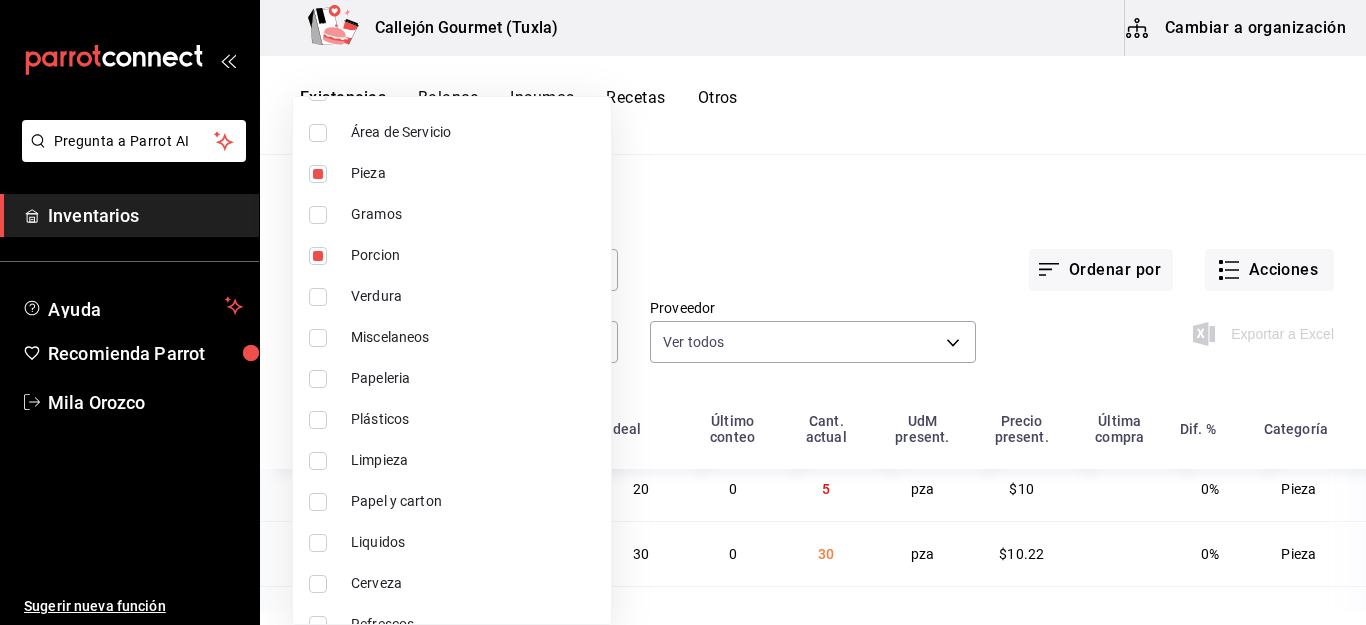 click at bounding box center (318, 174) 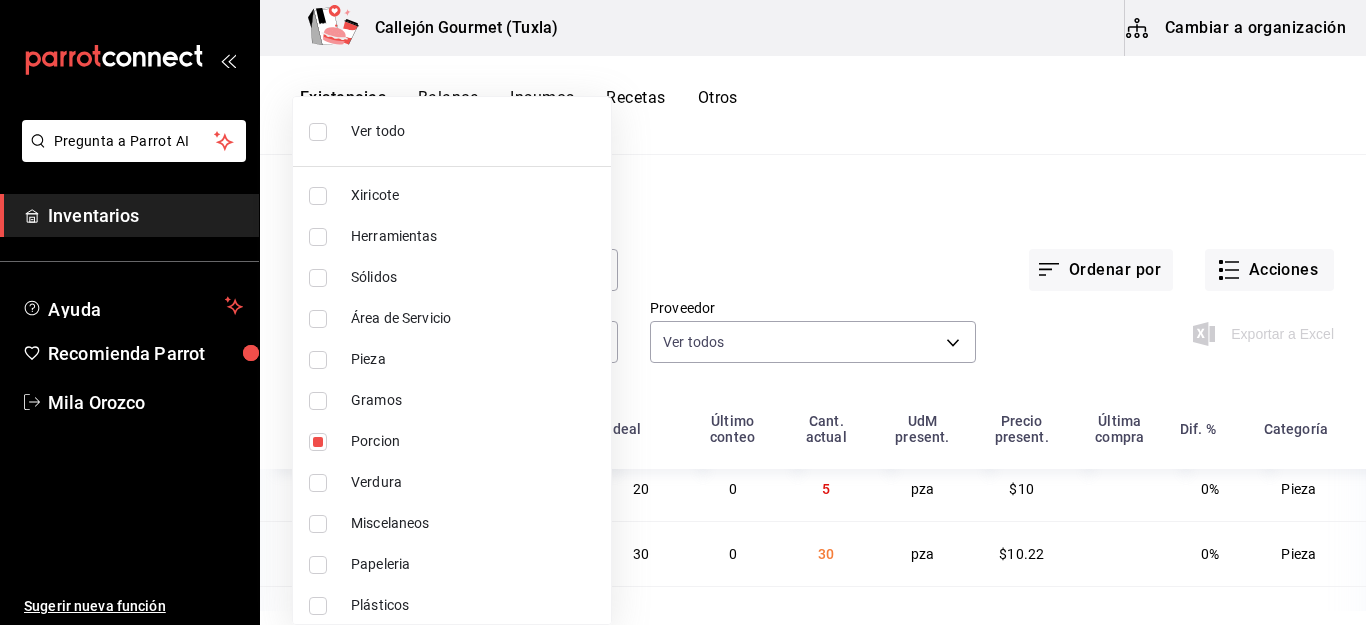 type on "ad61a181-499f-4092-814e-026638fd8a9c" 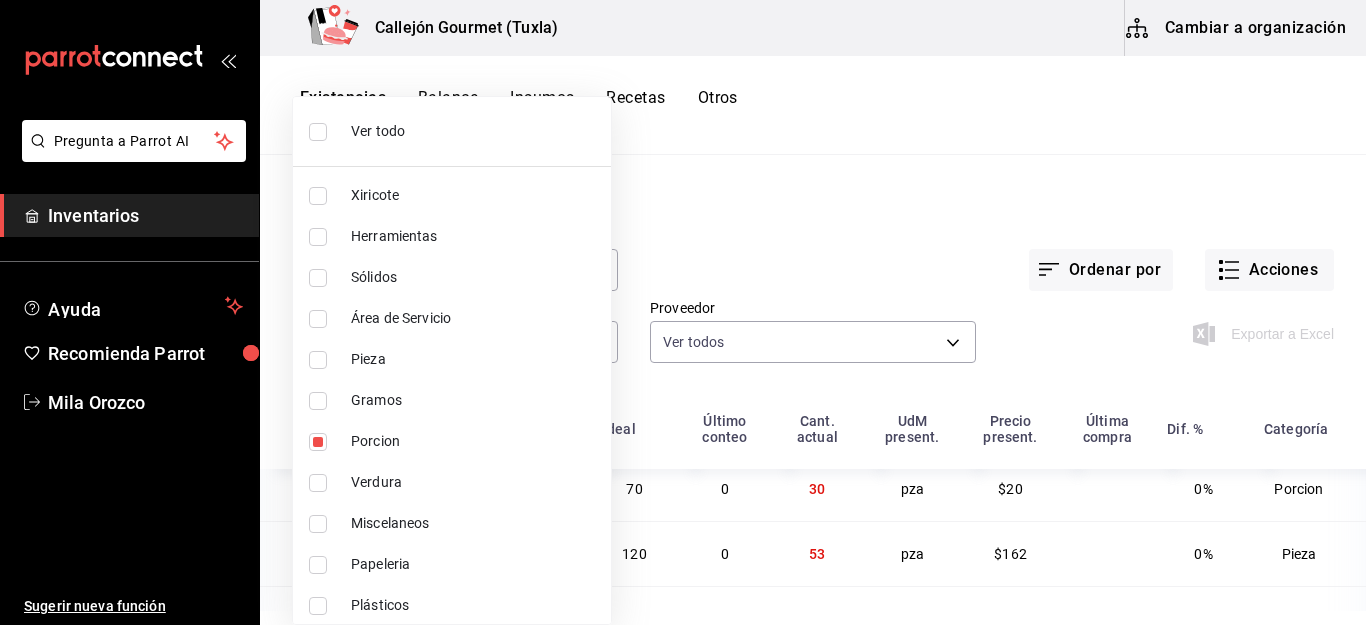 click at bounding box center (683, 312) 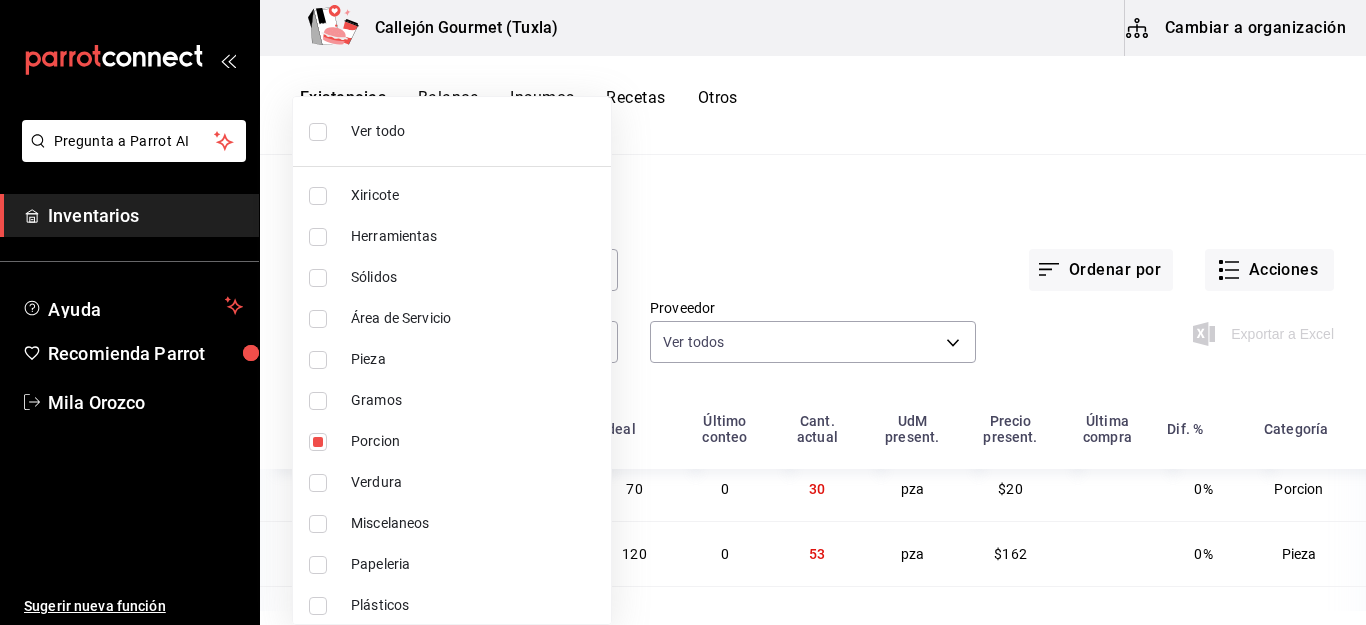 click at bounding box center (683, 312) 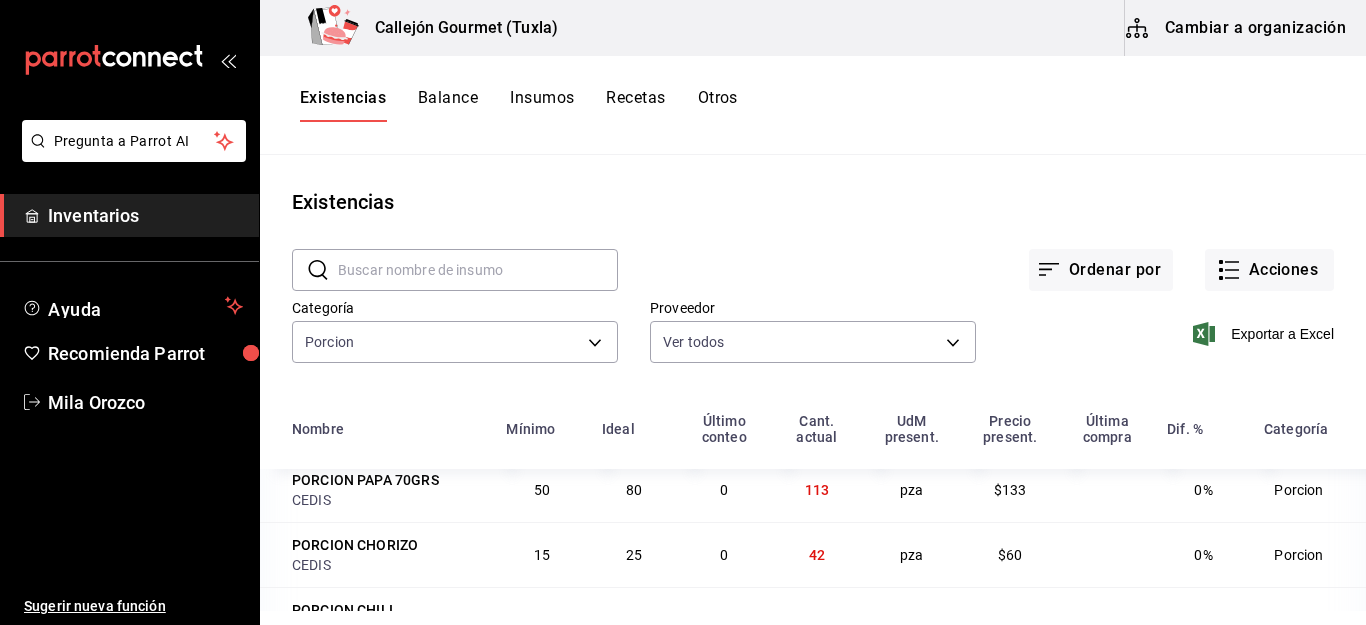scroll, scrollTop: 813, scrollLeft: 0, axis: vertical 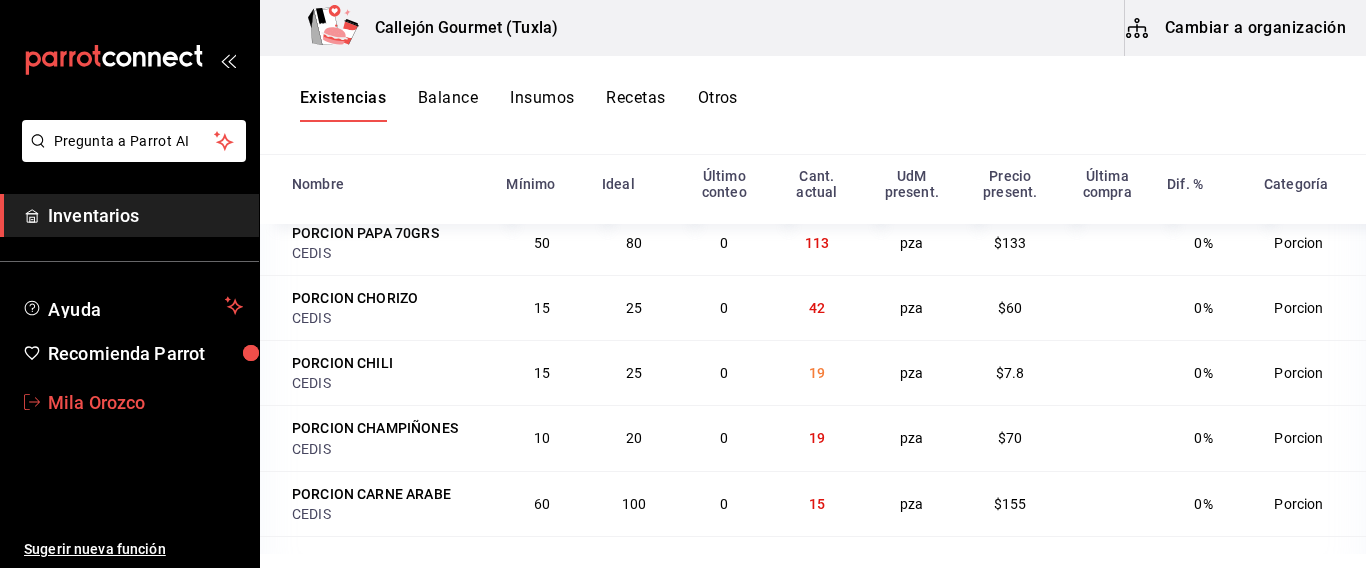click on "Mila Orozco" at bounding box center (145, 402) 